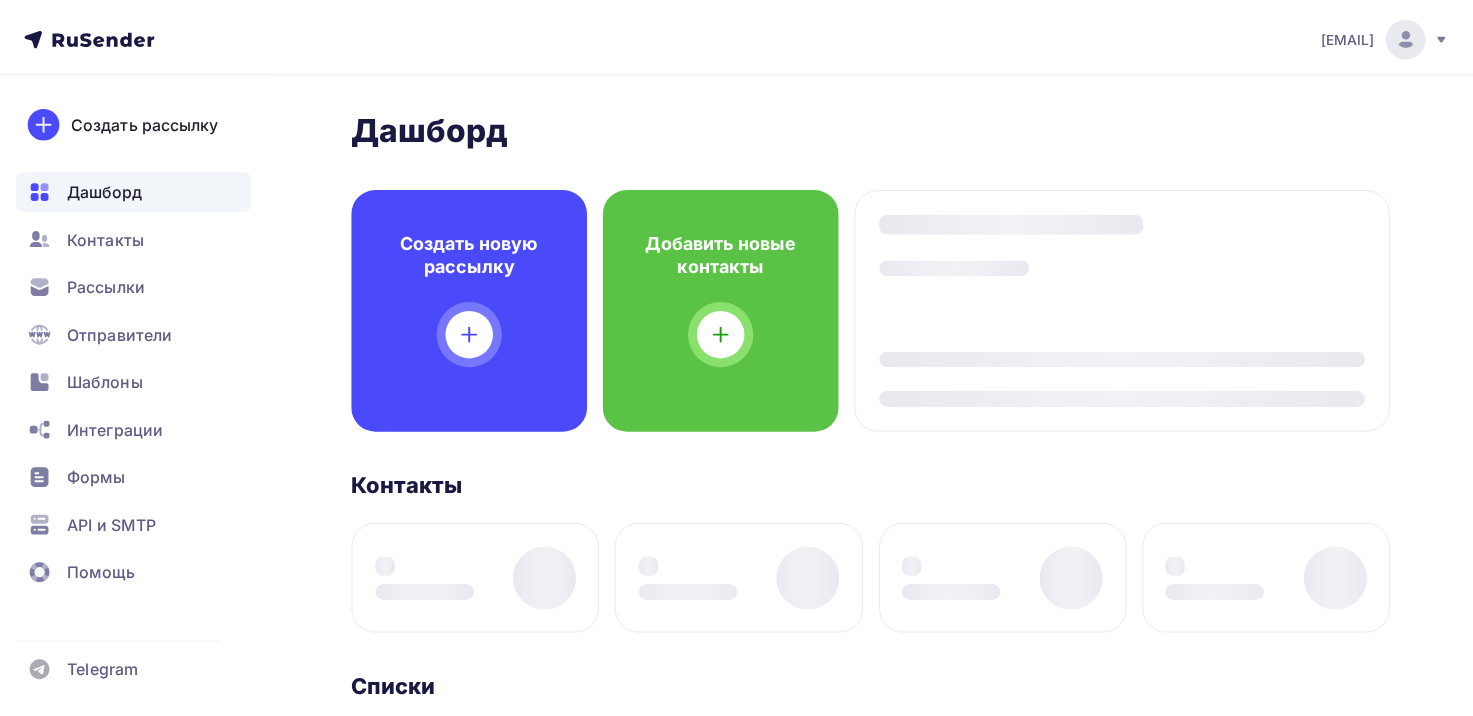 scroll, scrollTop: 0, scrollLeft: 0, axis: both 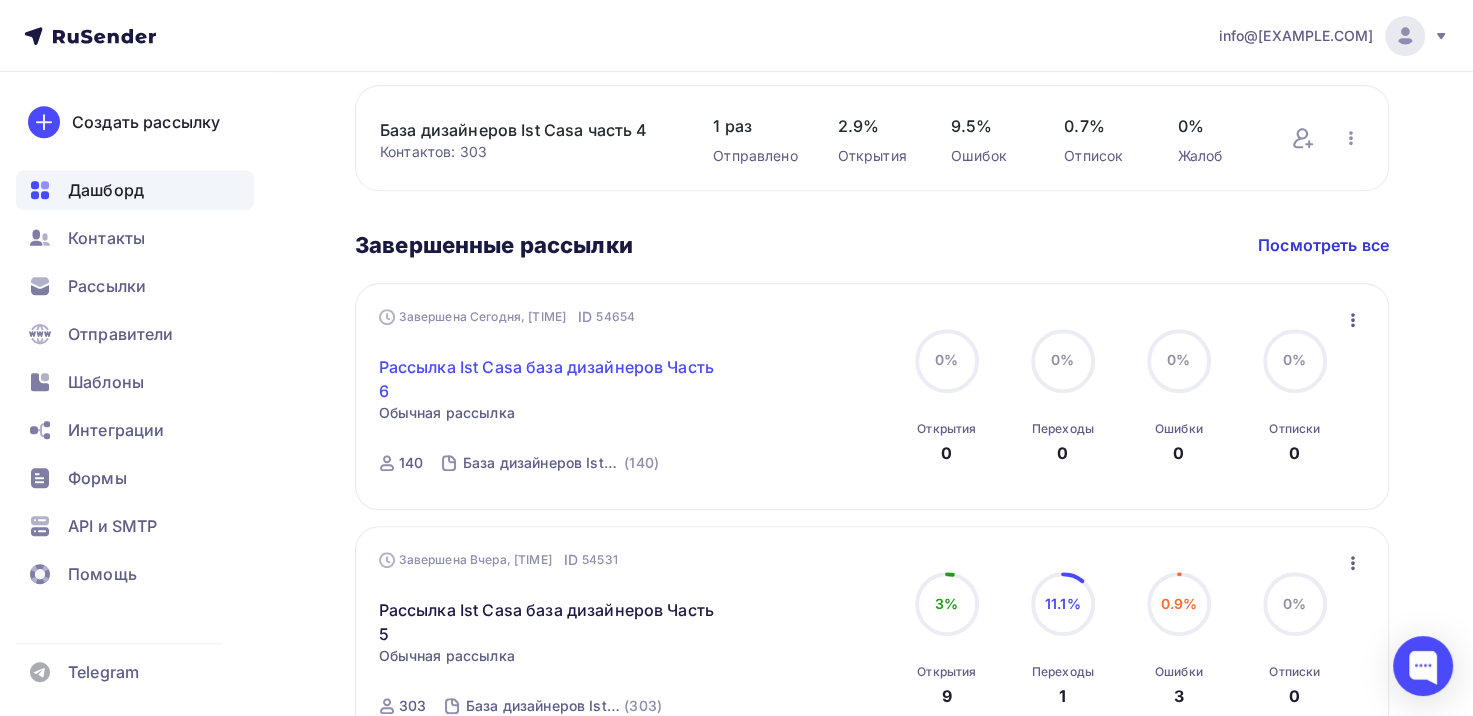 click on "Рассылка Ist Casa база дизайнеров Часть 6" at bounding box center [550, 379] 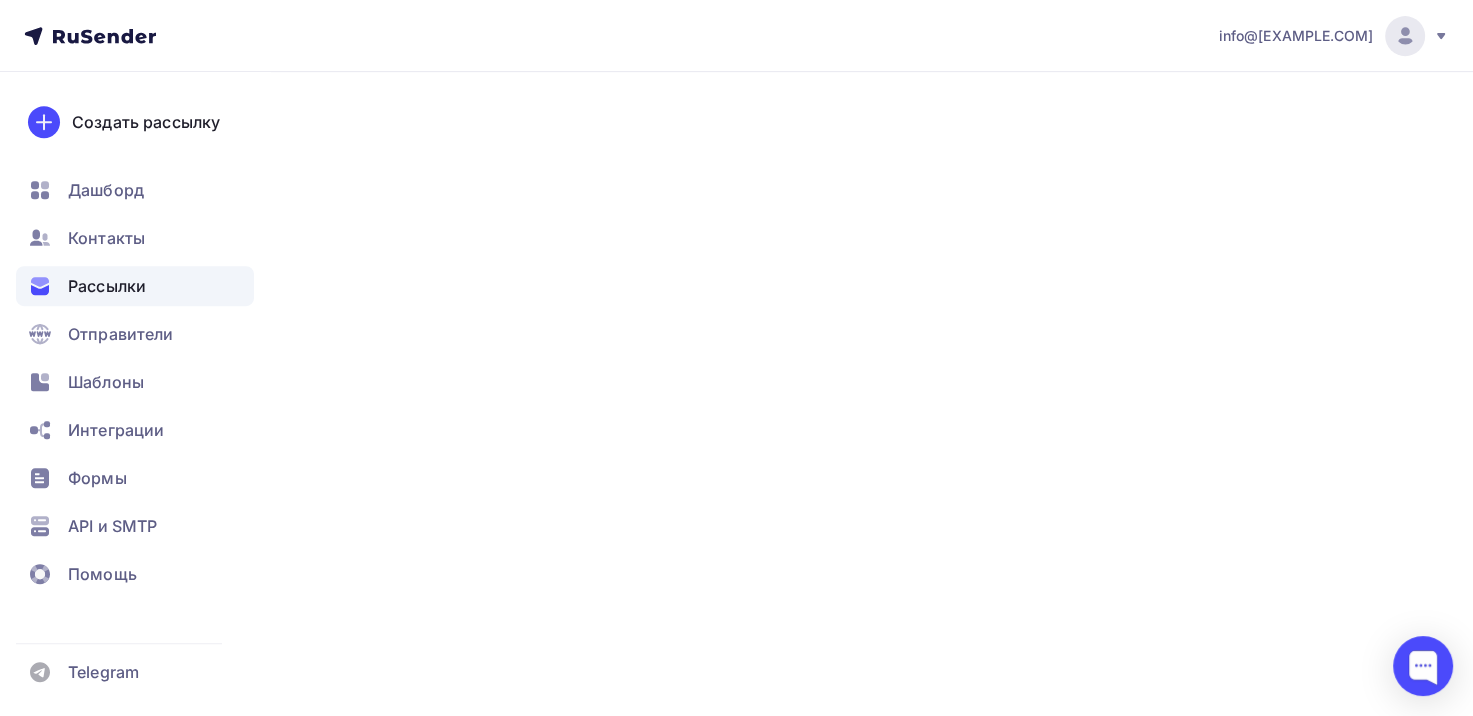 scroll, scrollTop: 0, scrollLeft: 0, axis: both 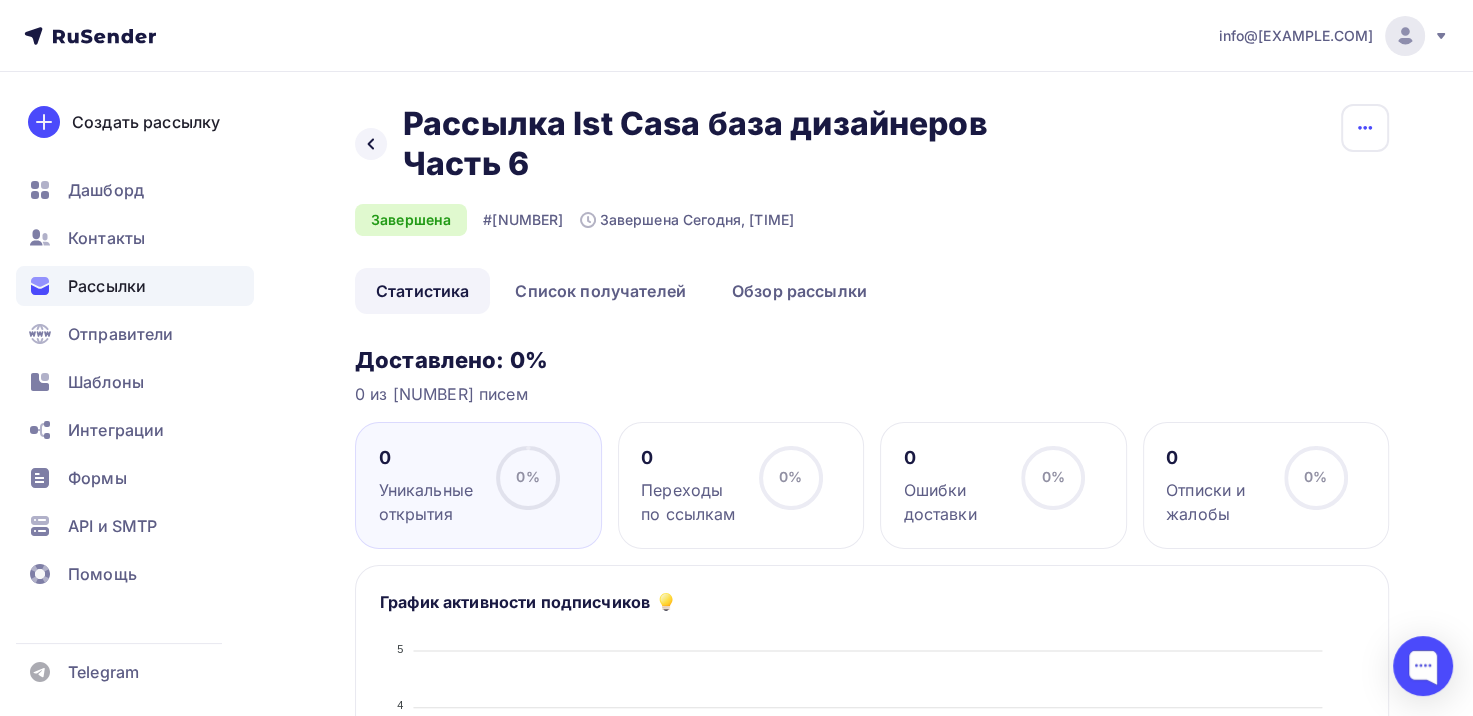 click 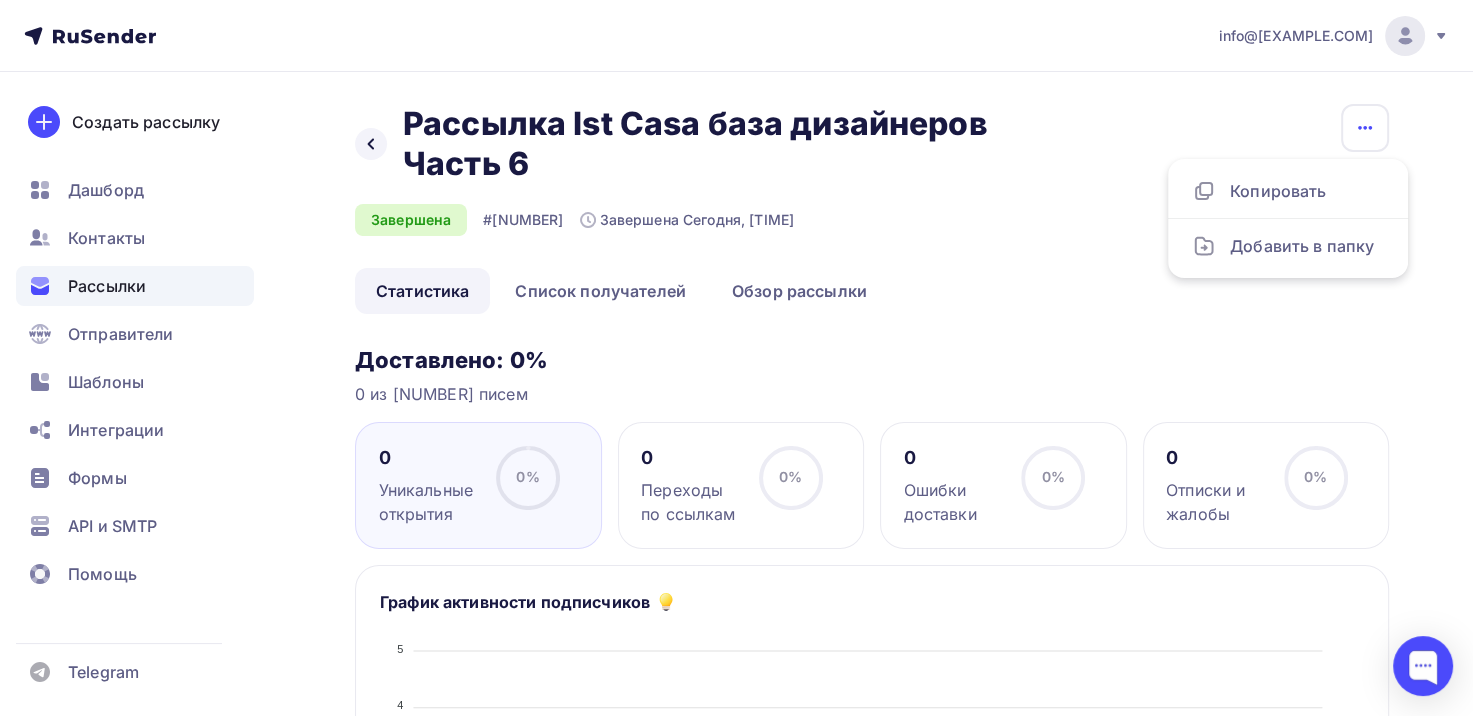 click on "Статистика
Список получателей
Обзор рассылки" at bounding box center [872, 291] 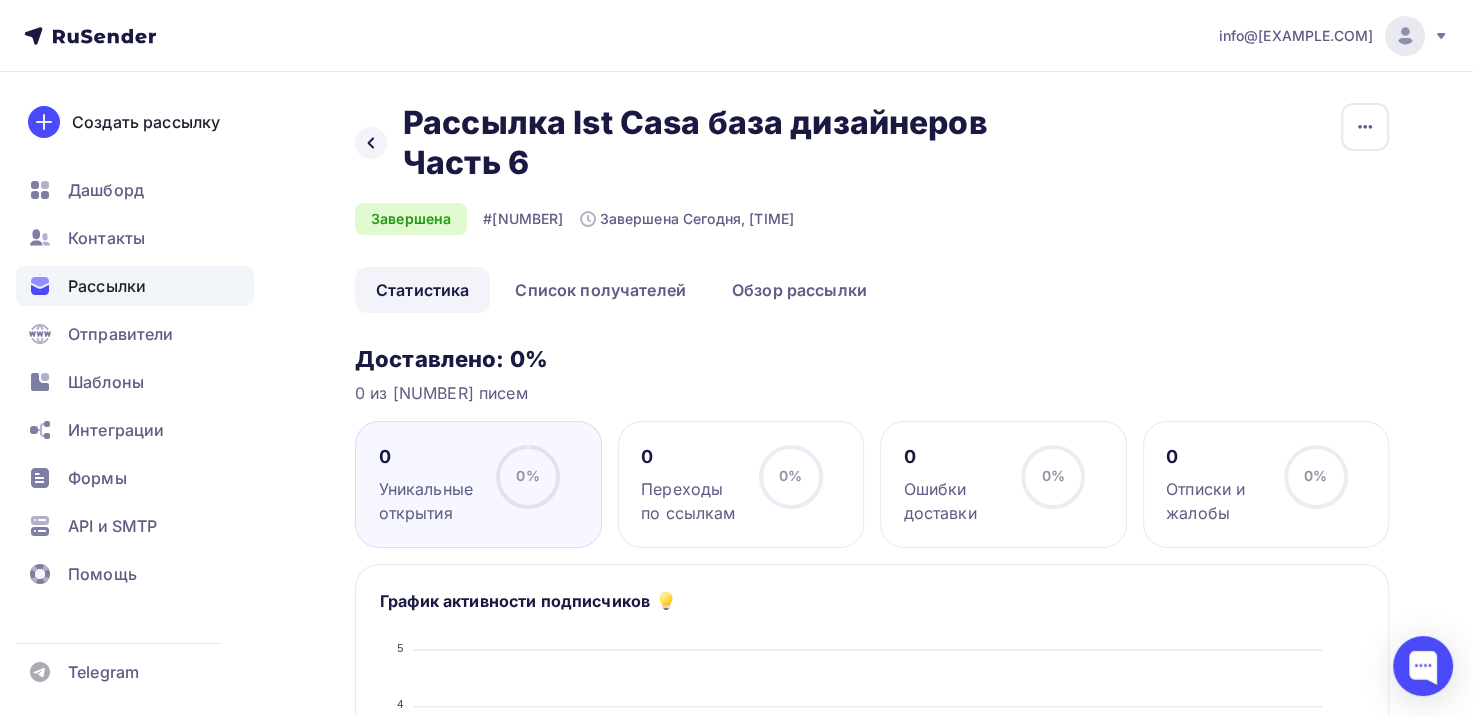 scroll, scrollTop: 0, scrollLeft: 0, axis: both 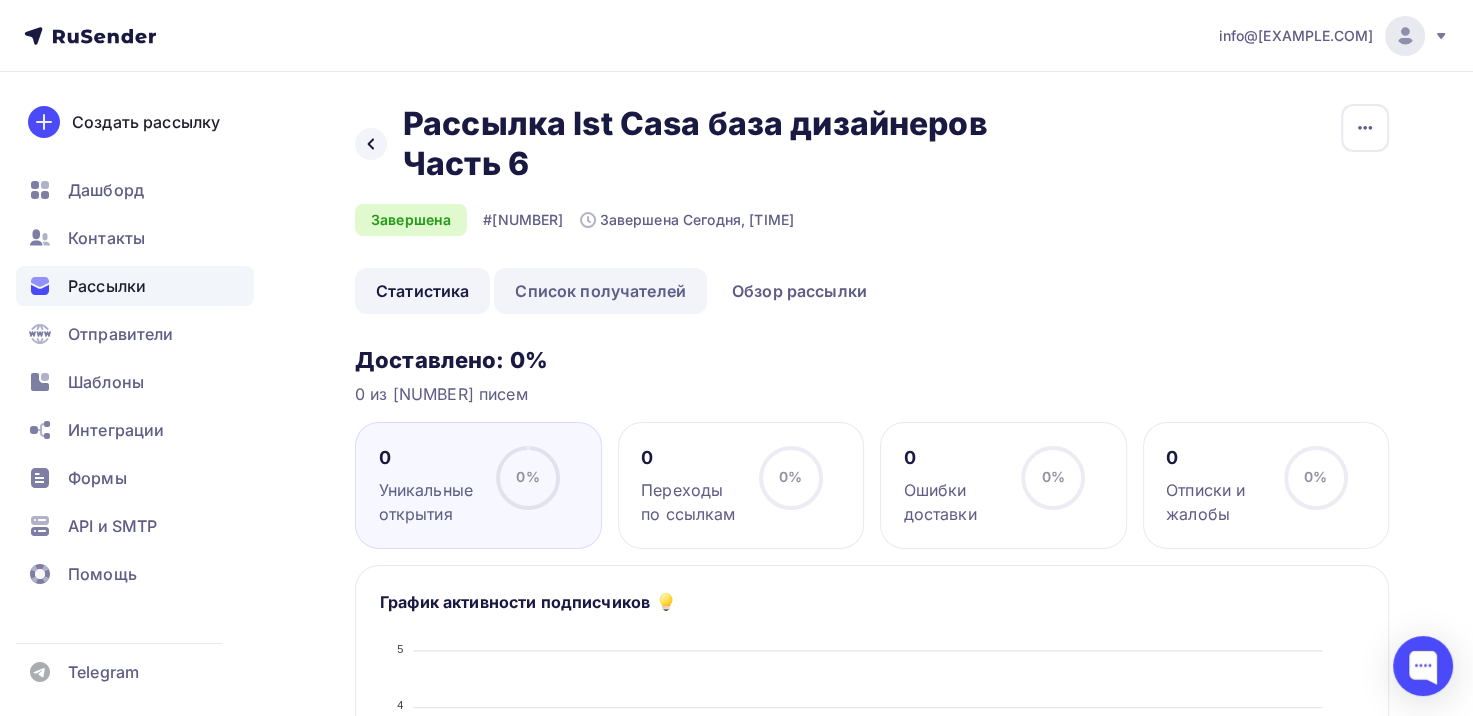 click on "Список получателей" at bounding box center (600, 291) 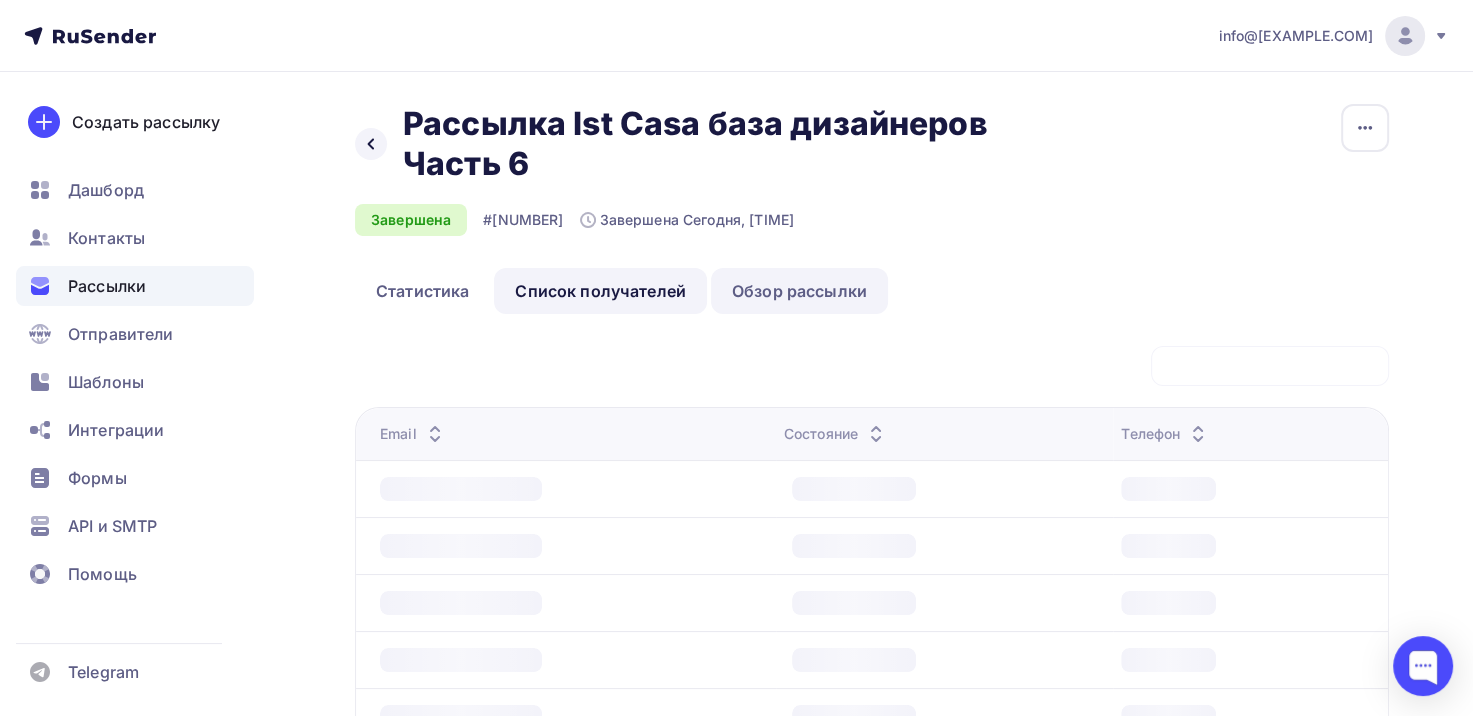 click on "Обзор рассылки" at bounding box center [799, 291] 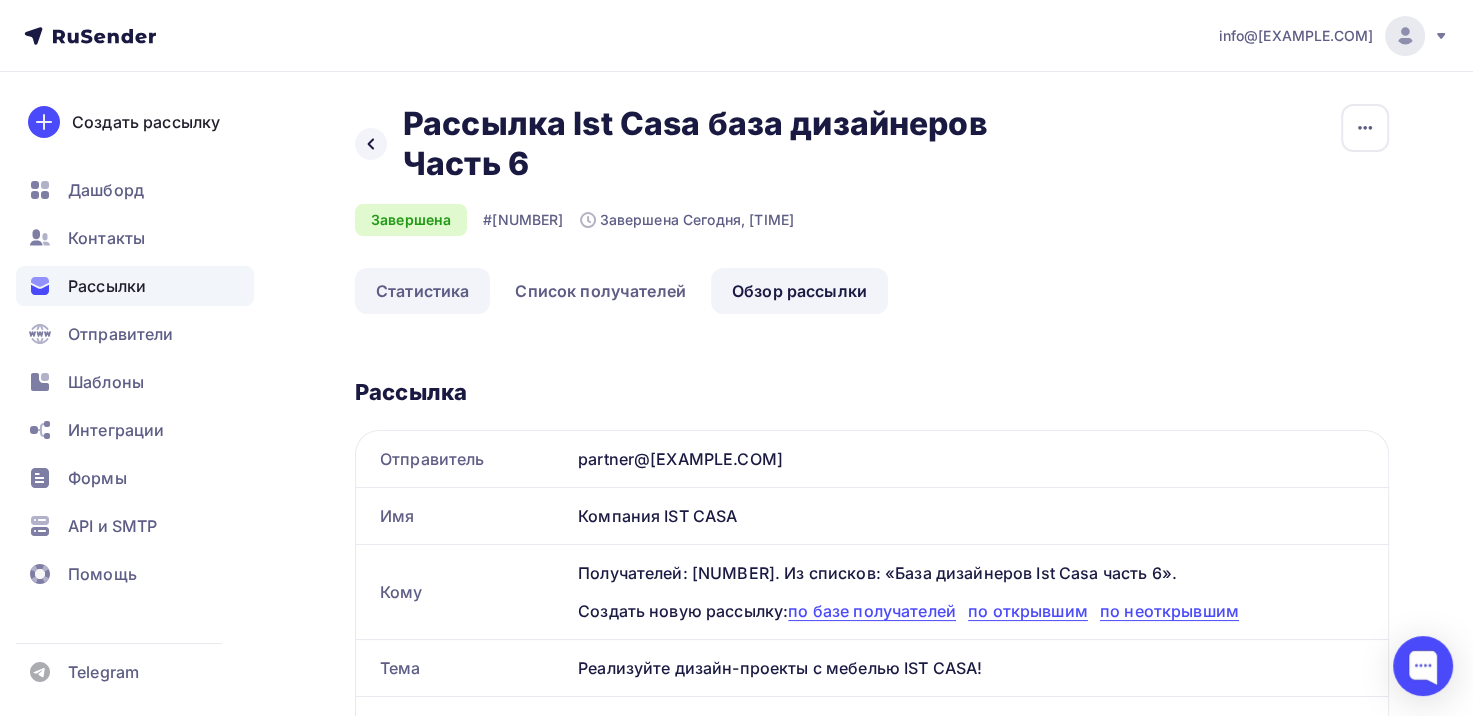 scroll, scrollTop: 0, scrollLeft: 0, axis: both 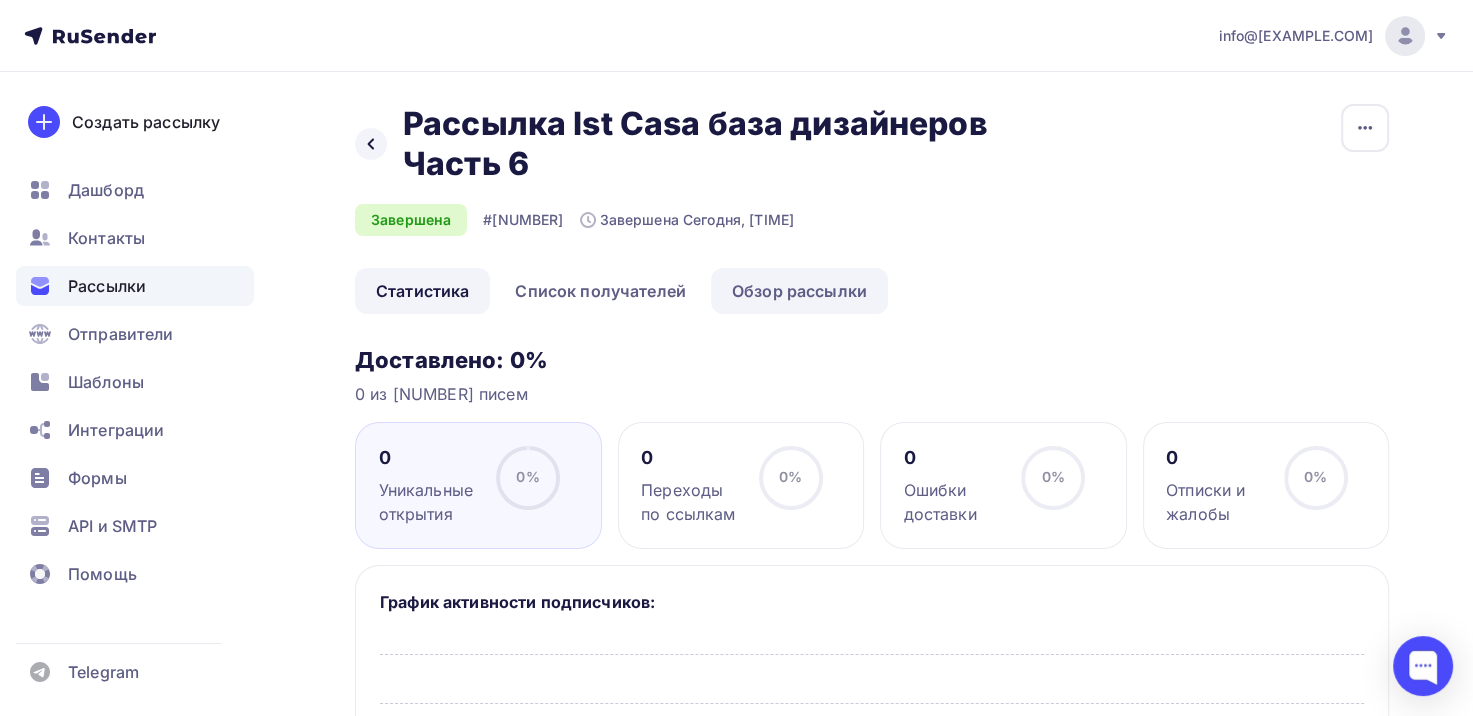click on "Обзор рассылки" at bounding box center [799, 291] 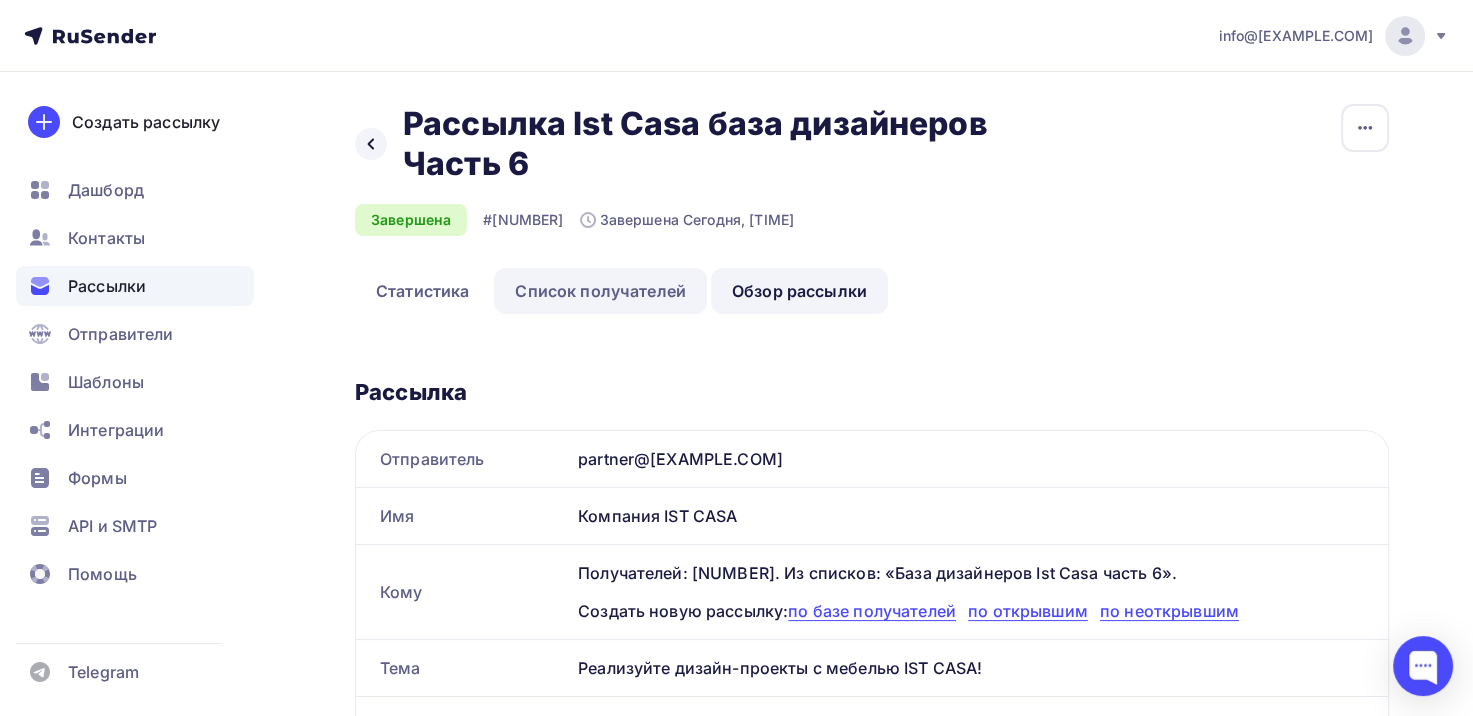 scroll, scrollTop: 0, scrollLeft: 0, axis: both 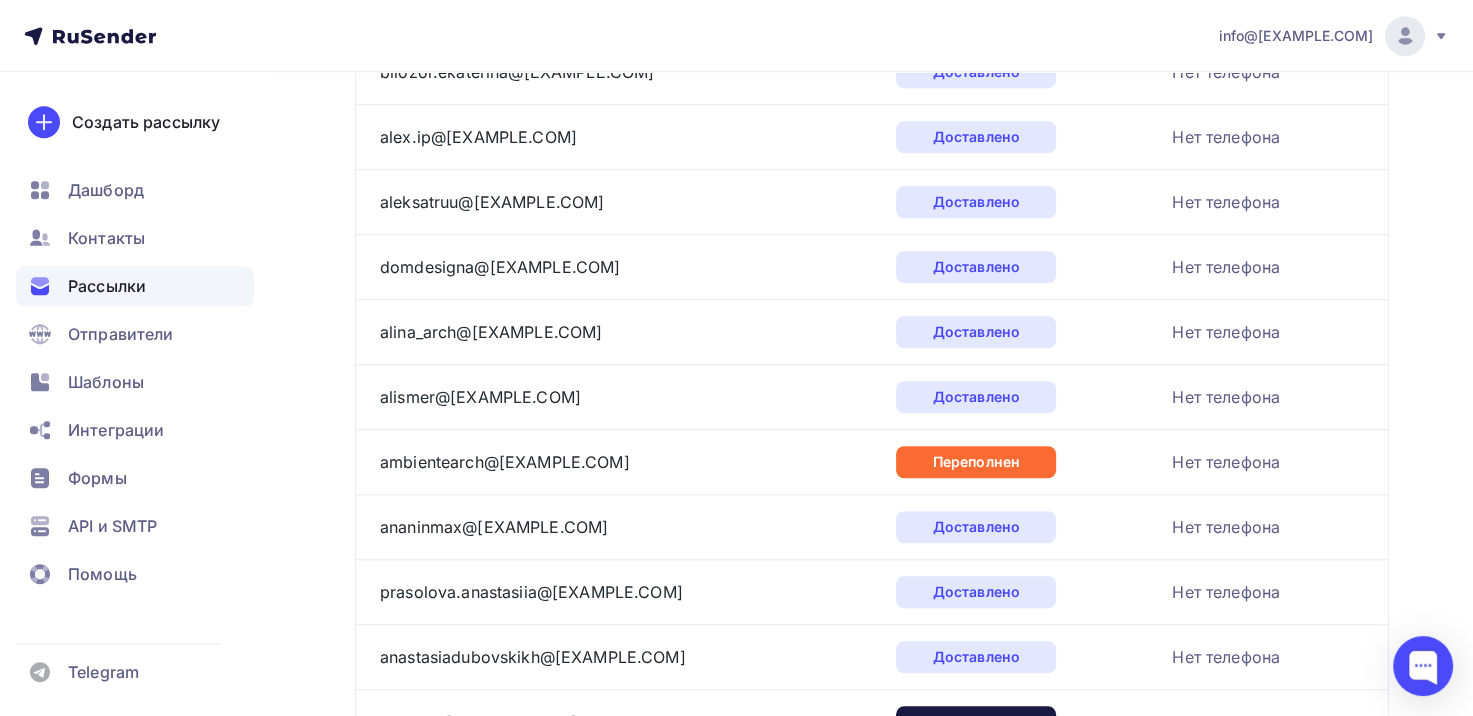 click on "Доставлено" at bounding box center (1026, 331) 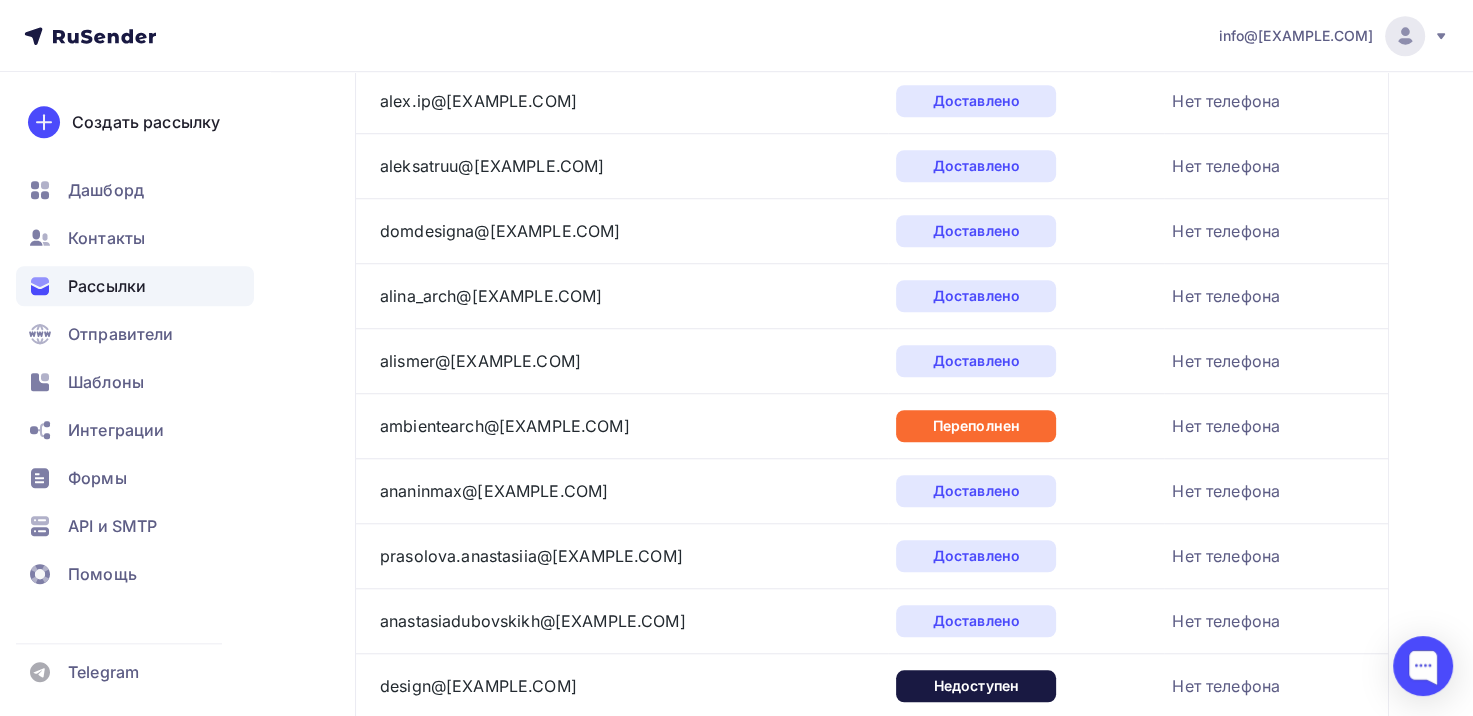 scroll, scrollTop: 1500, scrollLeft: 0, axis: vertical 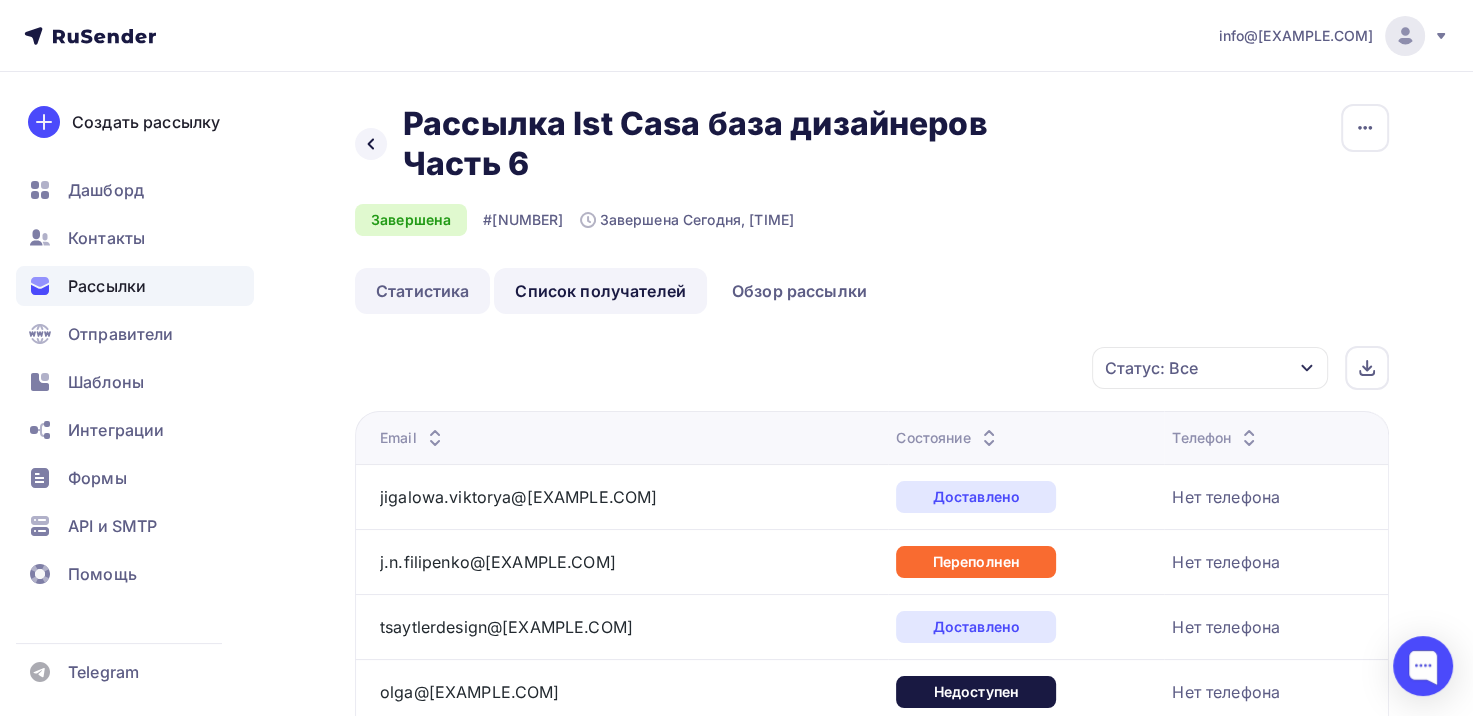 click on "Статистика" at bounding box center (422, 291) 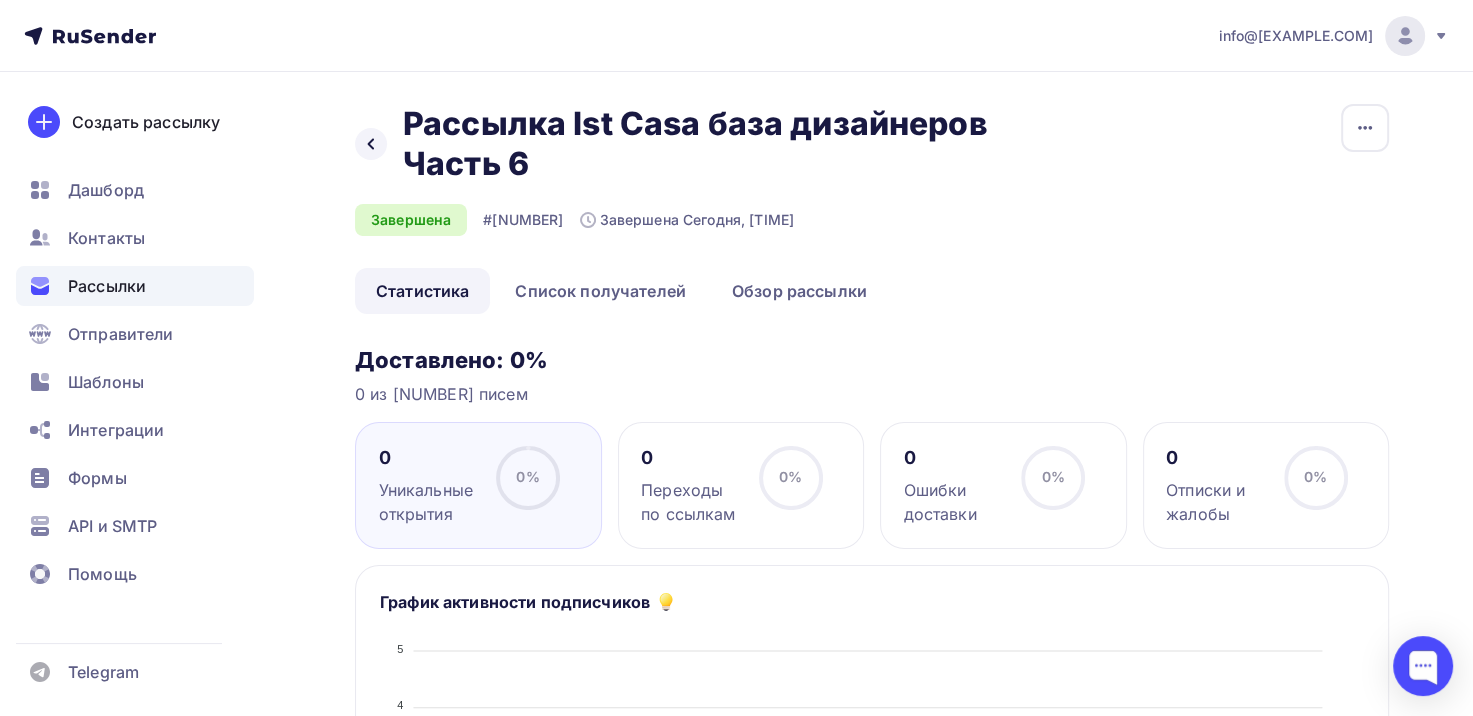 click on "Назад
Рассылка Ist Casa база дизайнеров Часть 6
Рассылка Ist Casa база дизайнеров Часть 6" at bounding box center (688, 144) 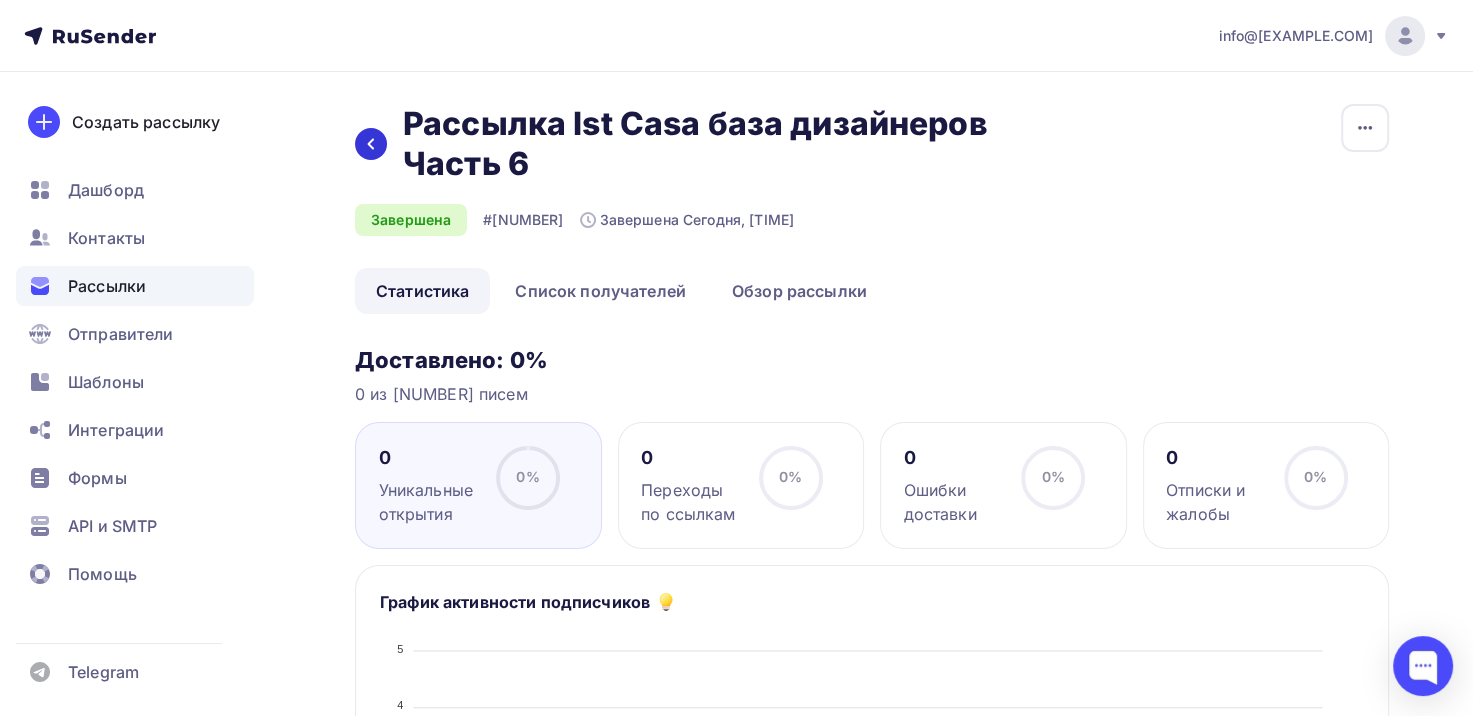 click 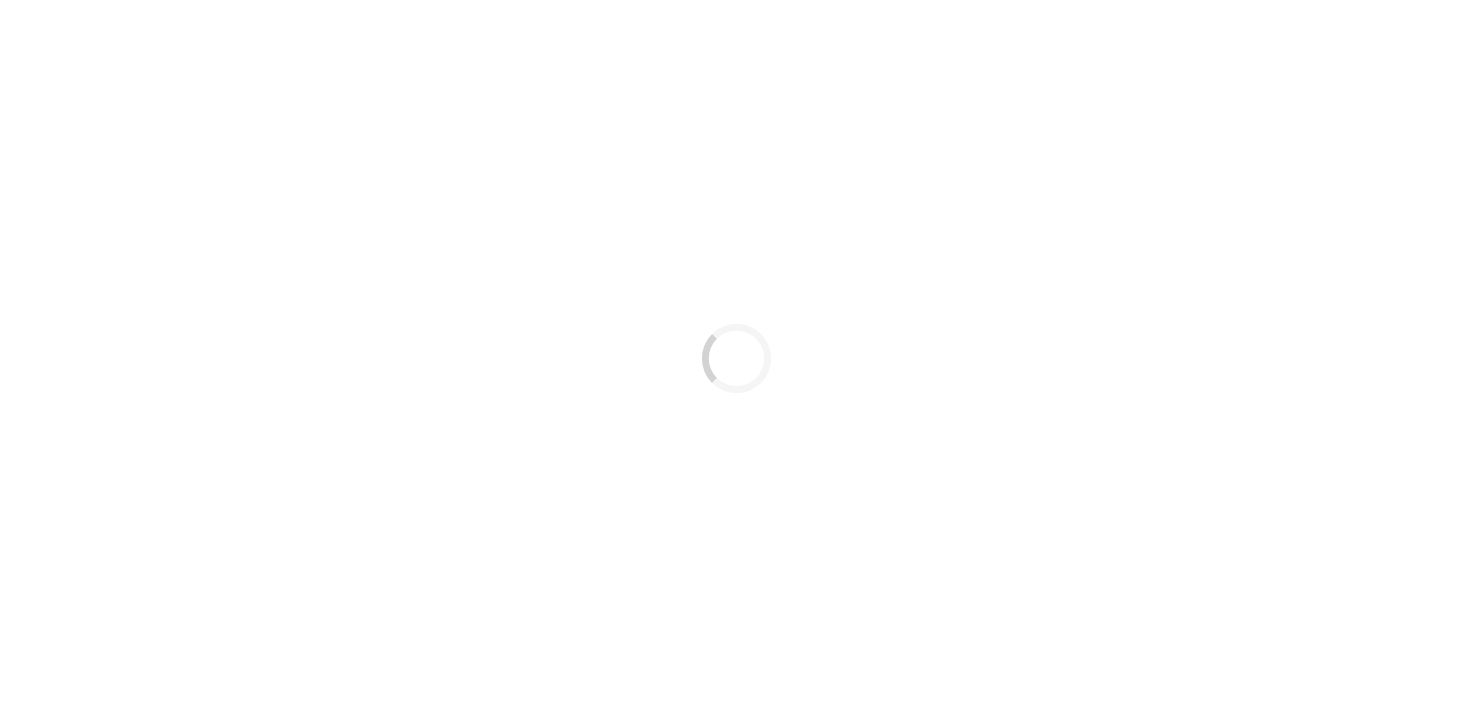 scroll, scrollTop: 0, scrollLeft: 0, axis: both 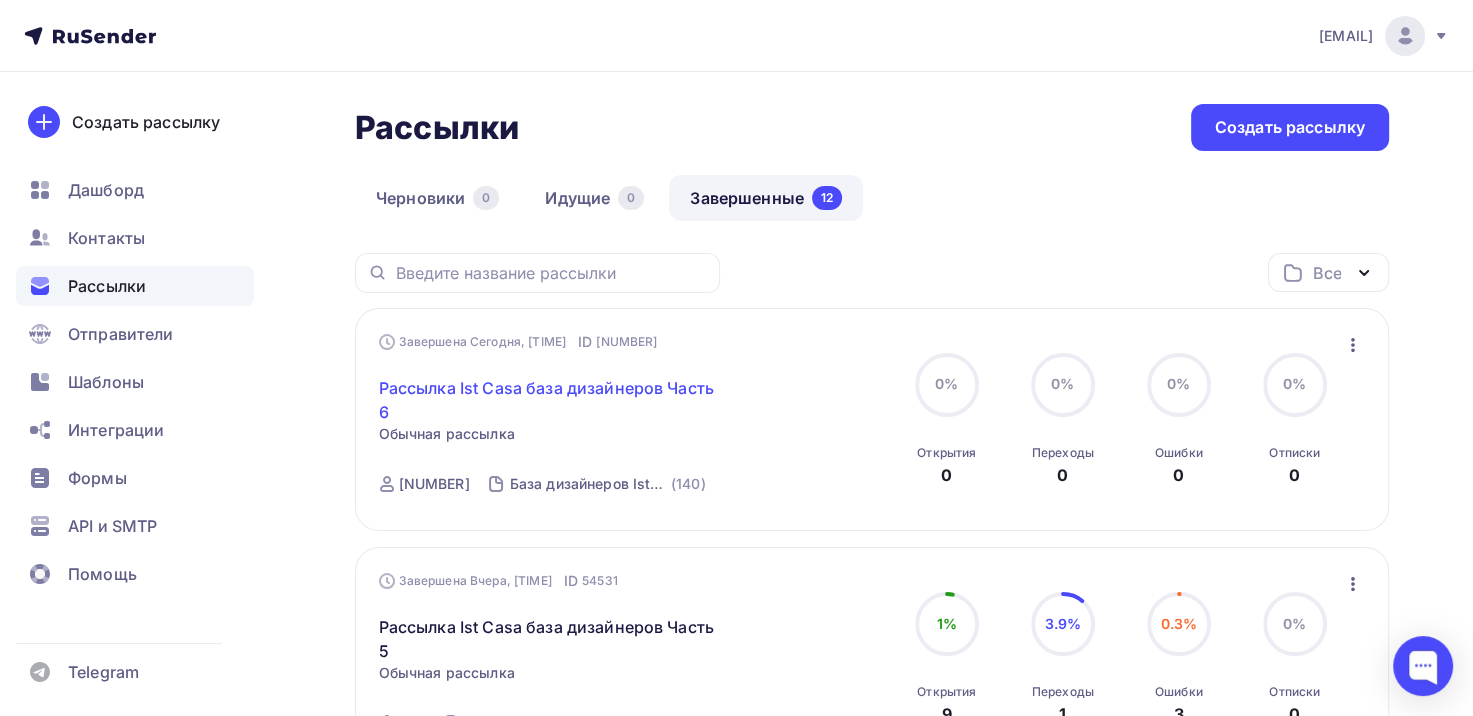 click on "Рассылка Ist Casa база дизайнеров Часть 6" at bounding box center [550, 400] 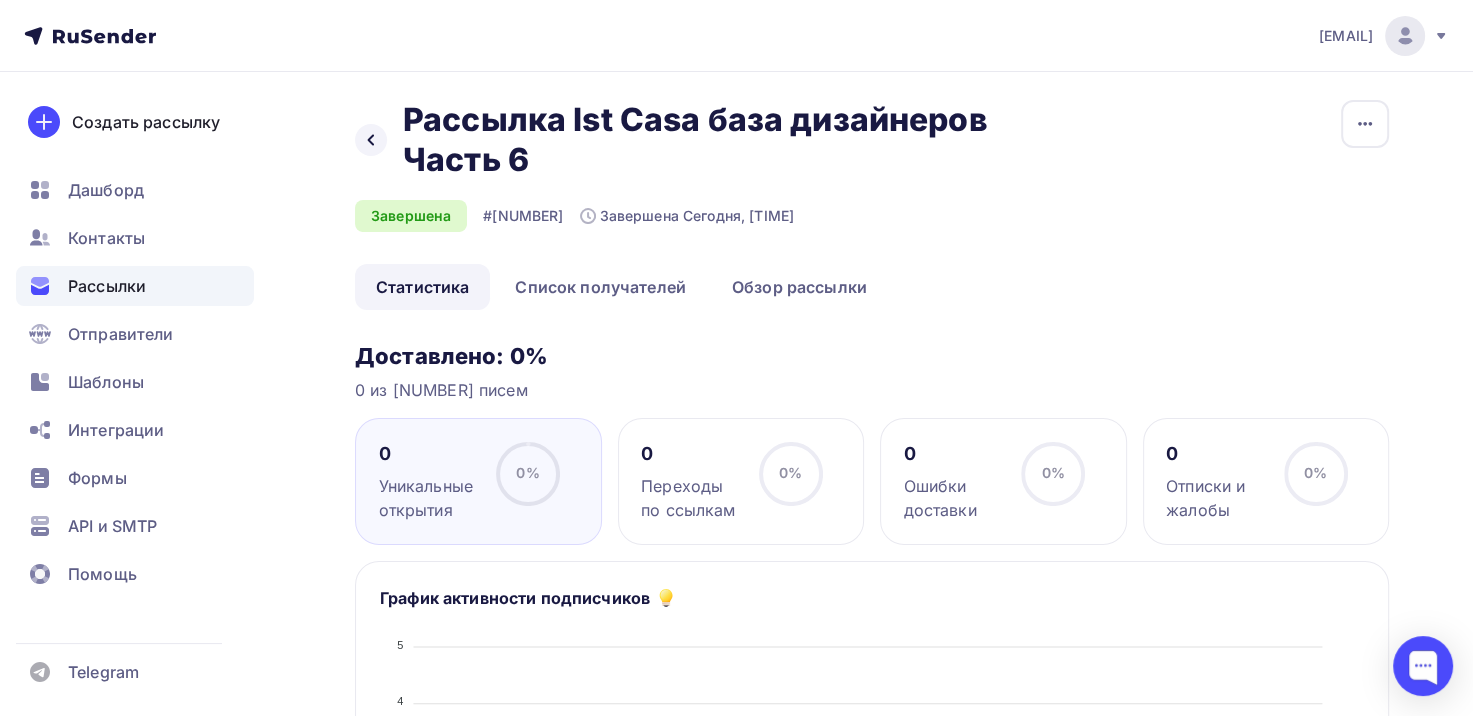 scroll, scrollTop: 0, scrollLeft: 0, axis: both 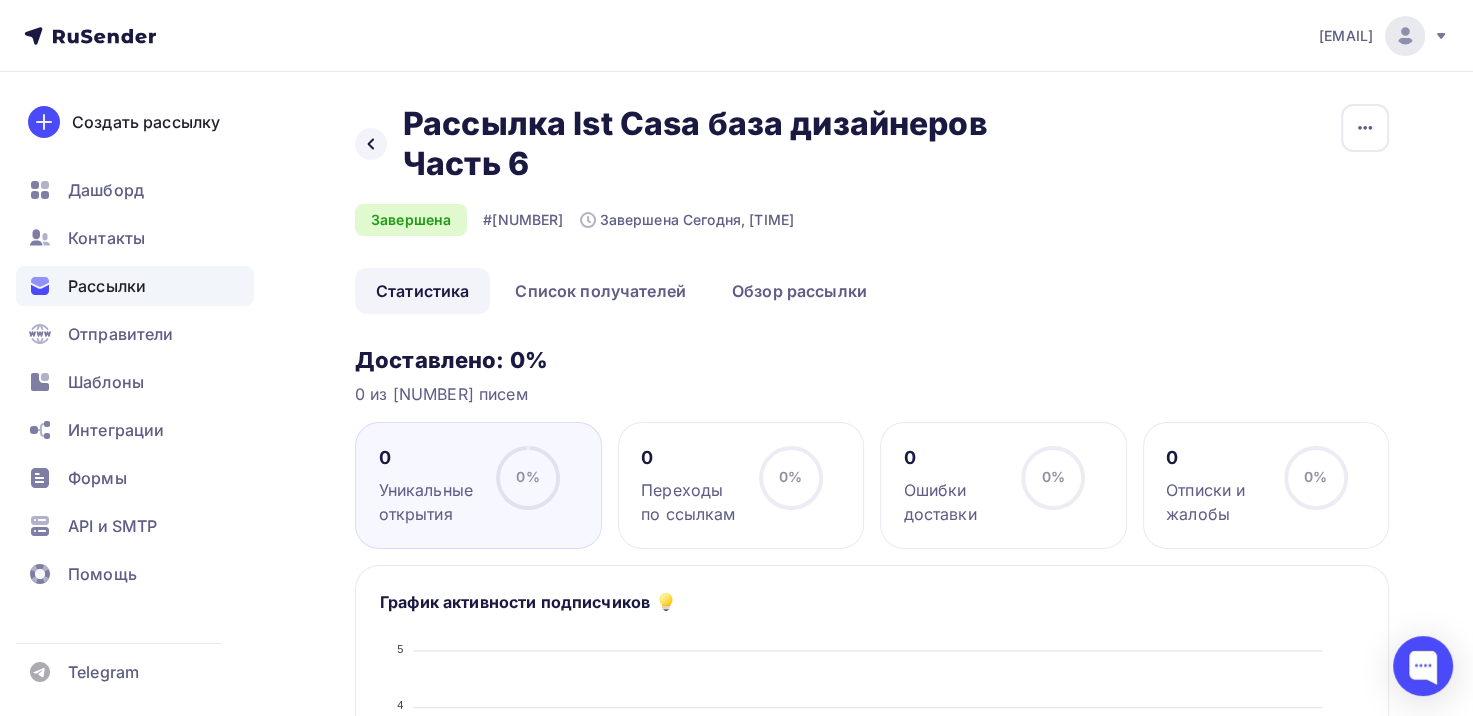 click 